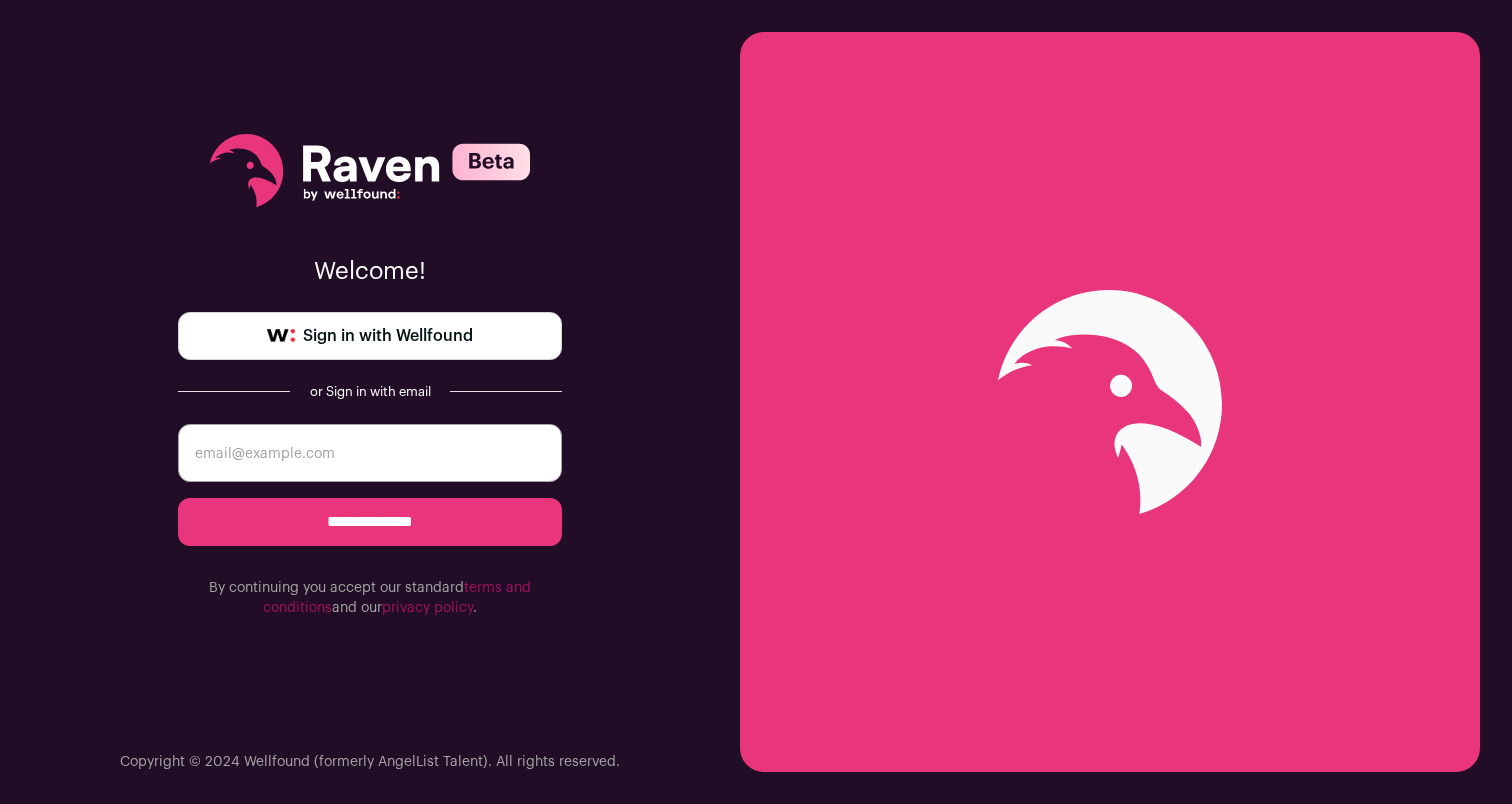 scroll, scrollTop: 0, scrollLeft: 0, axis: both 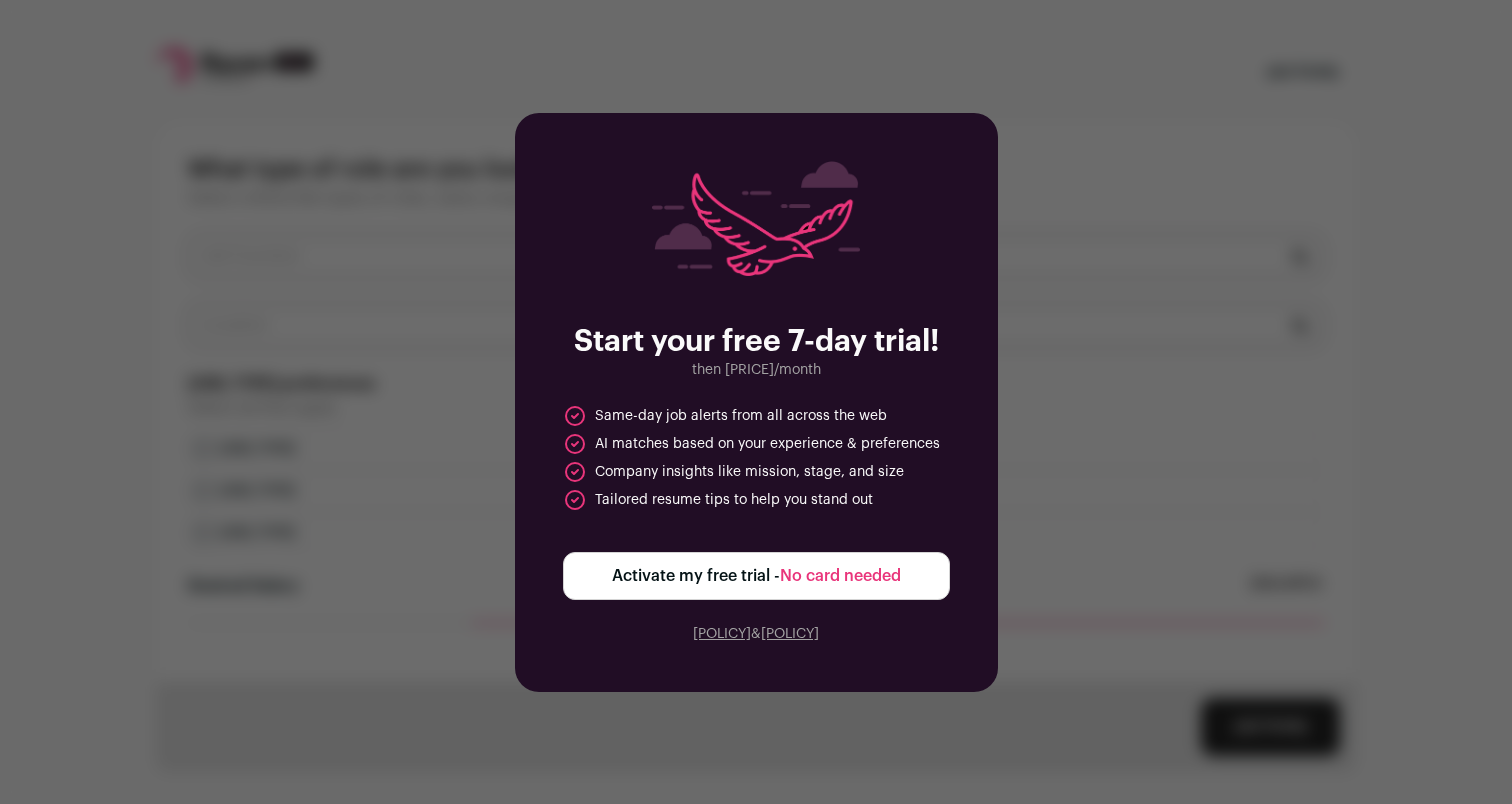 click on "No card needed" at bounding box center [840, 576] 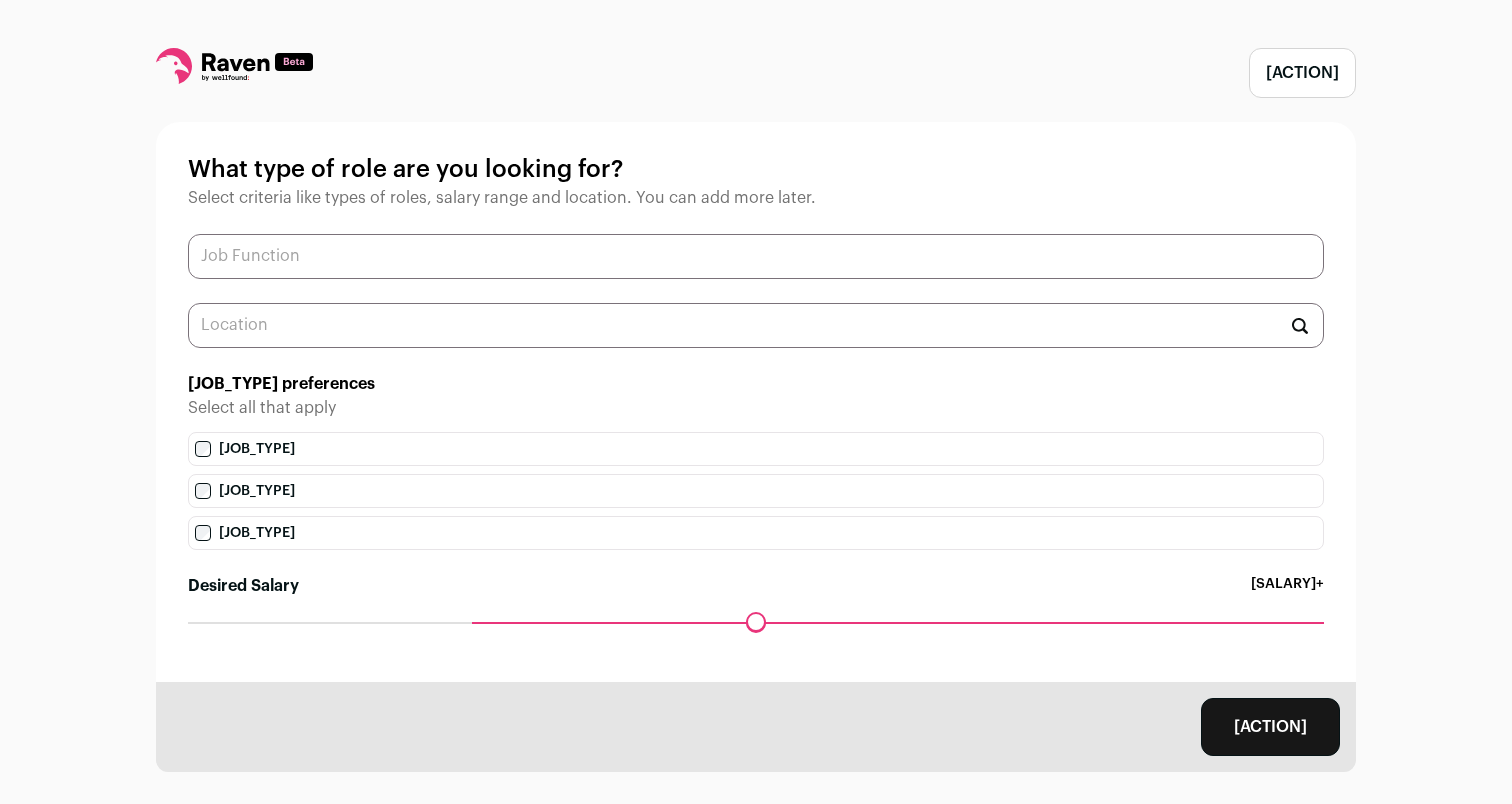 click at bounding box center [756, 256] 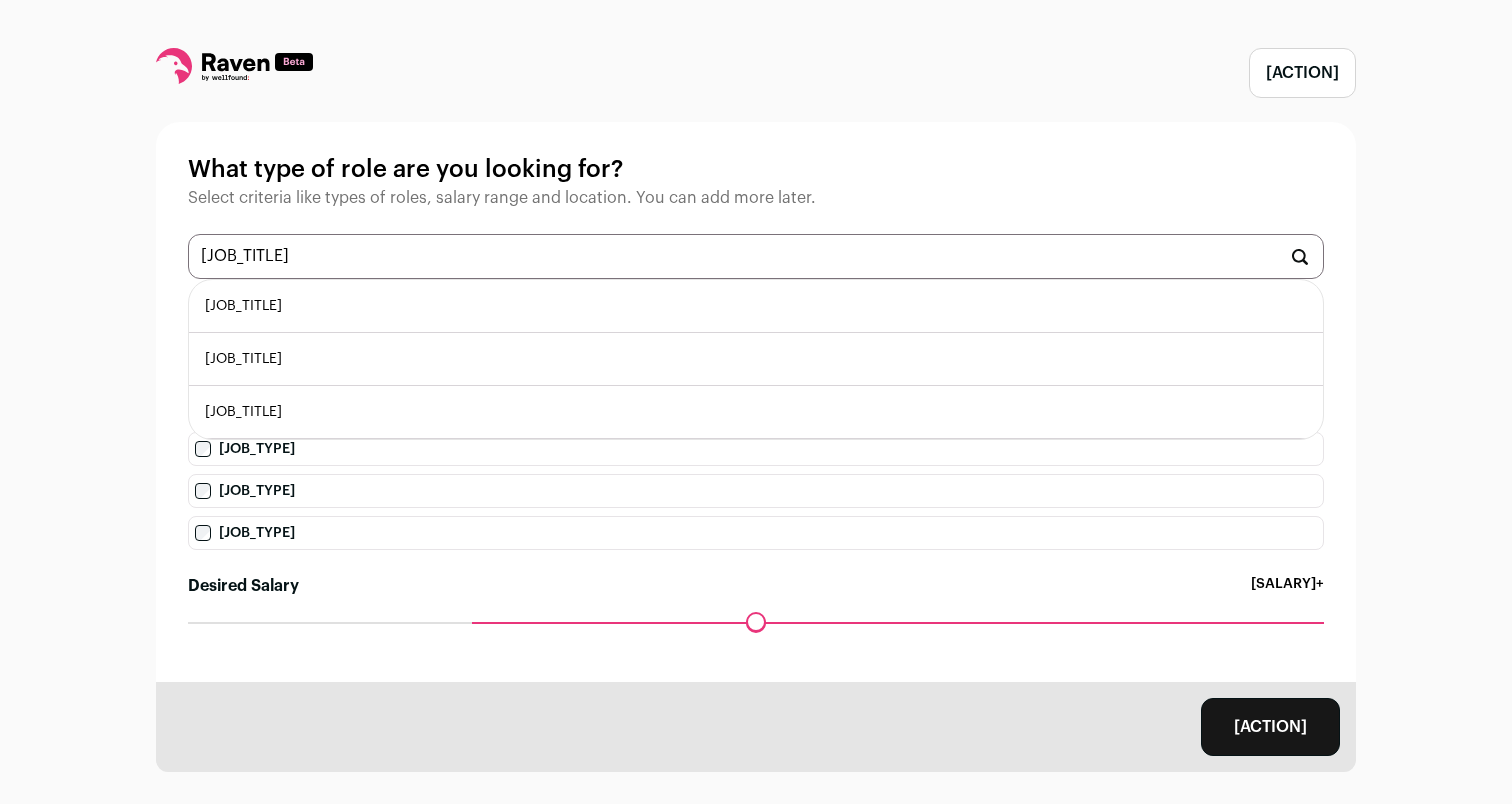 click on "[JOB_TITLE]" at bounding box center (756, 306) 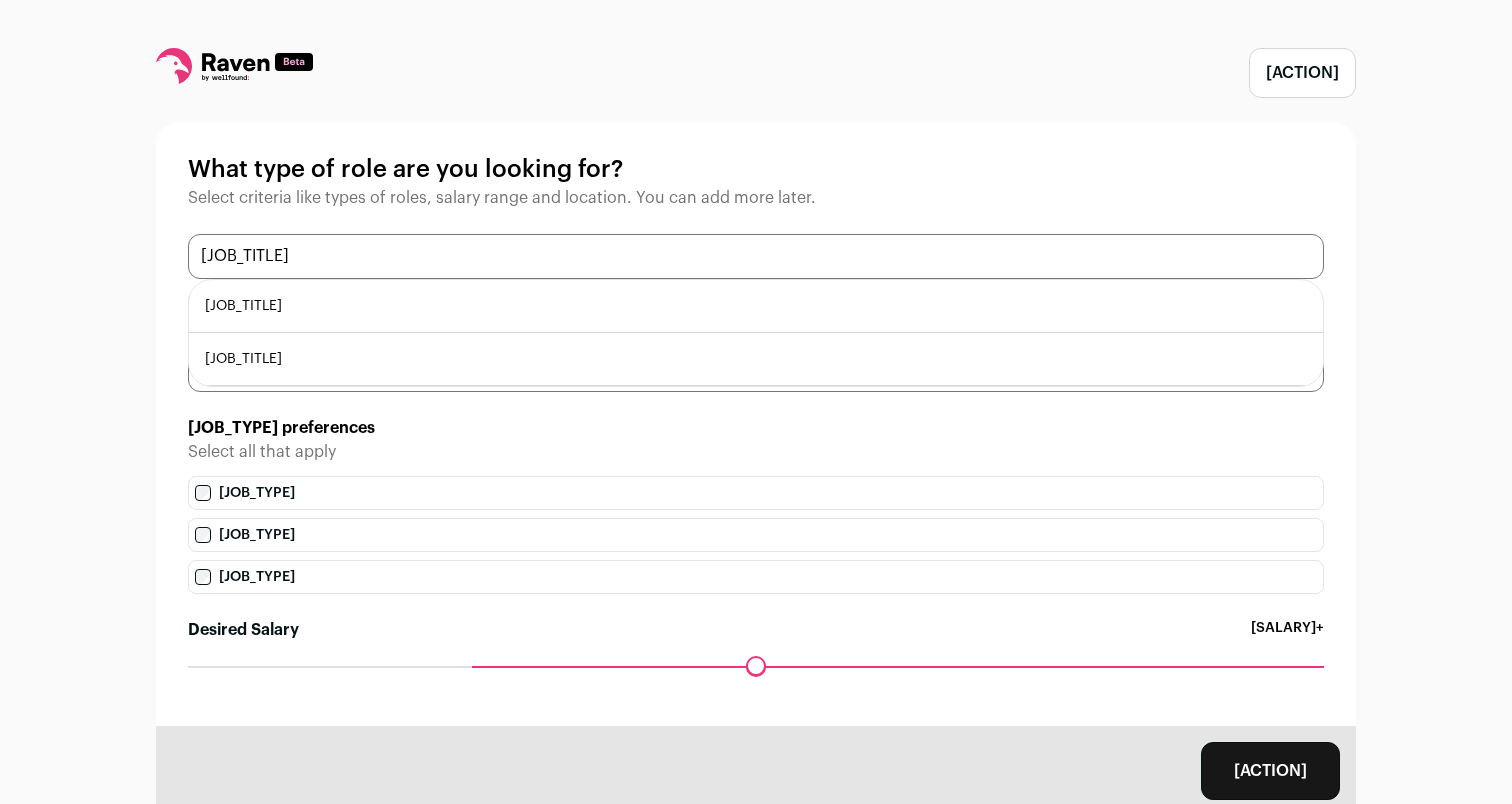 type on "softwa" 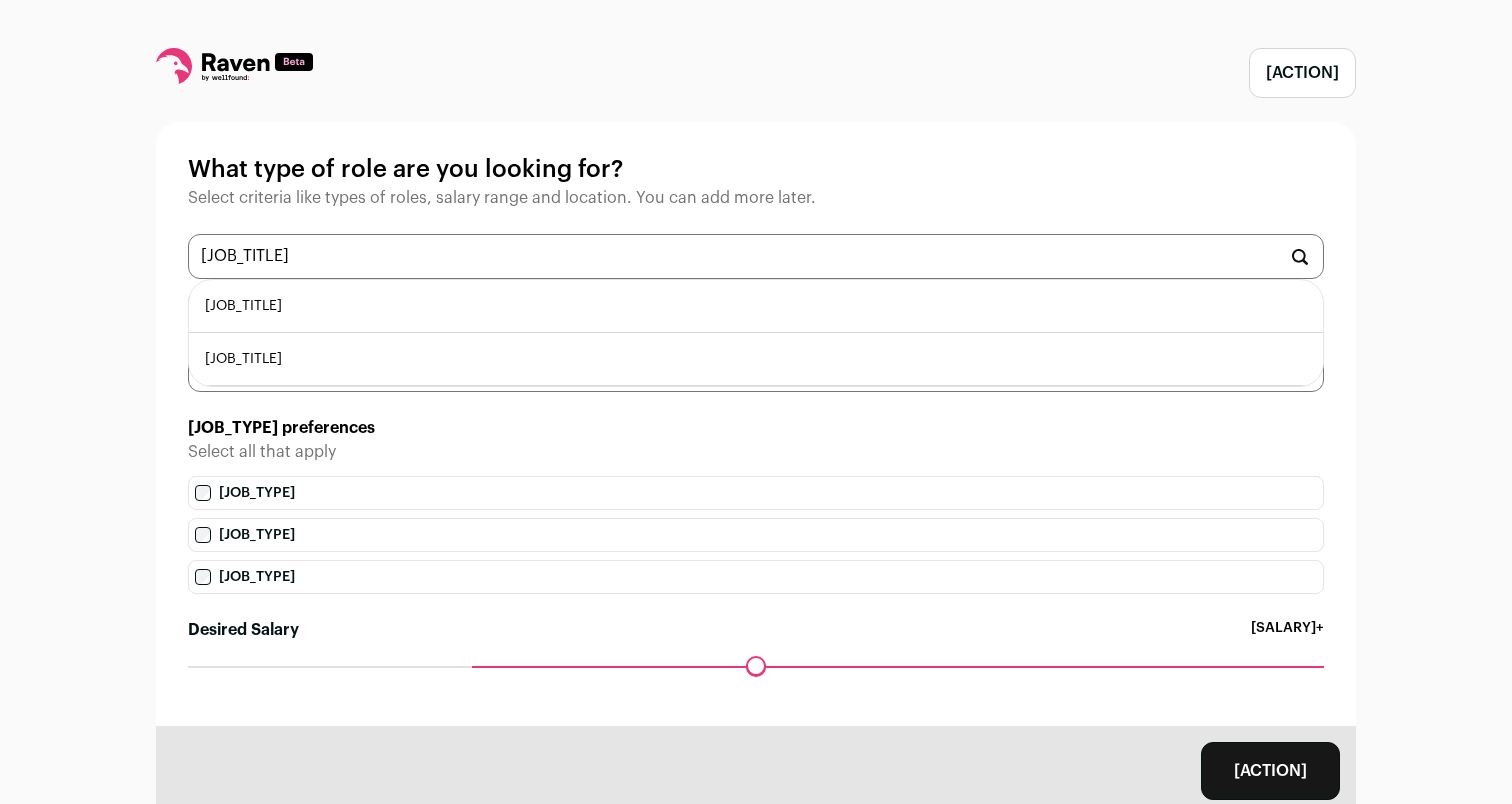click on "Software Architect" at bounding box center [756, 306] 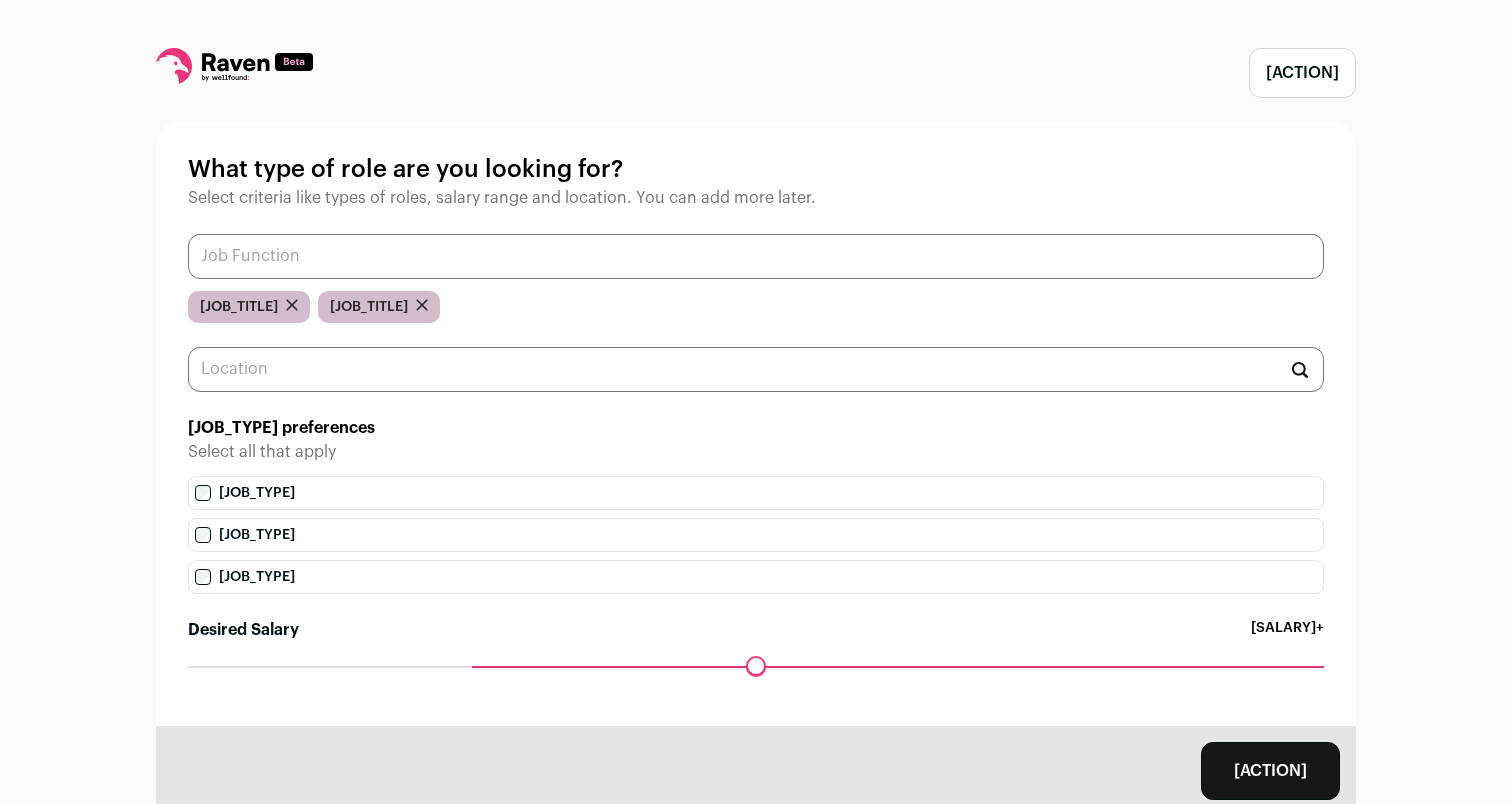 click at bounding box center [756, 256] 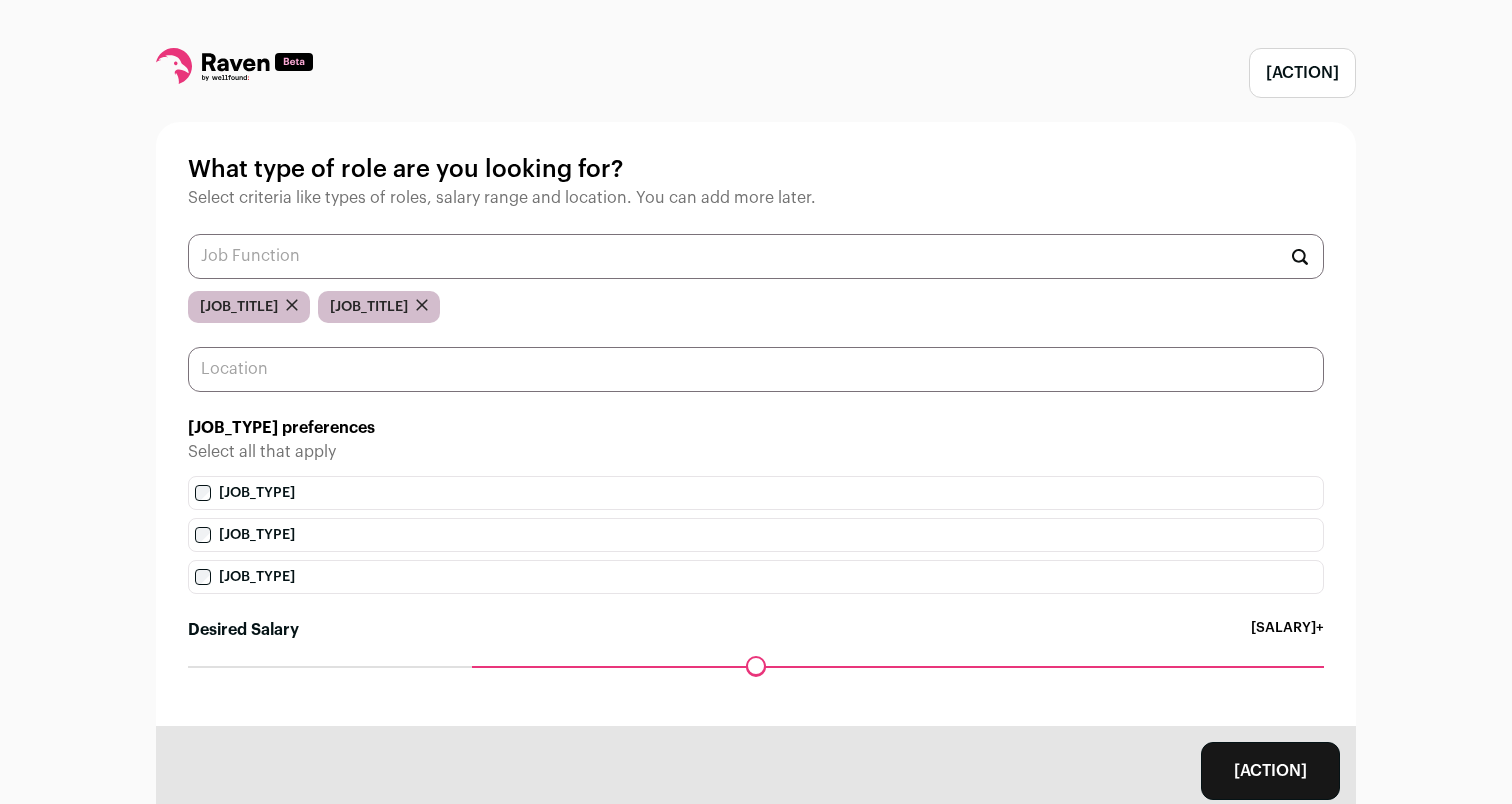 click at bounding box center (756, 369) 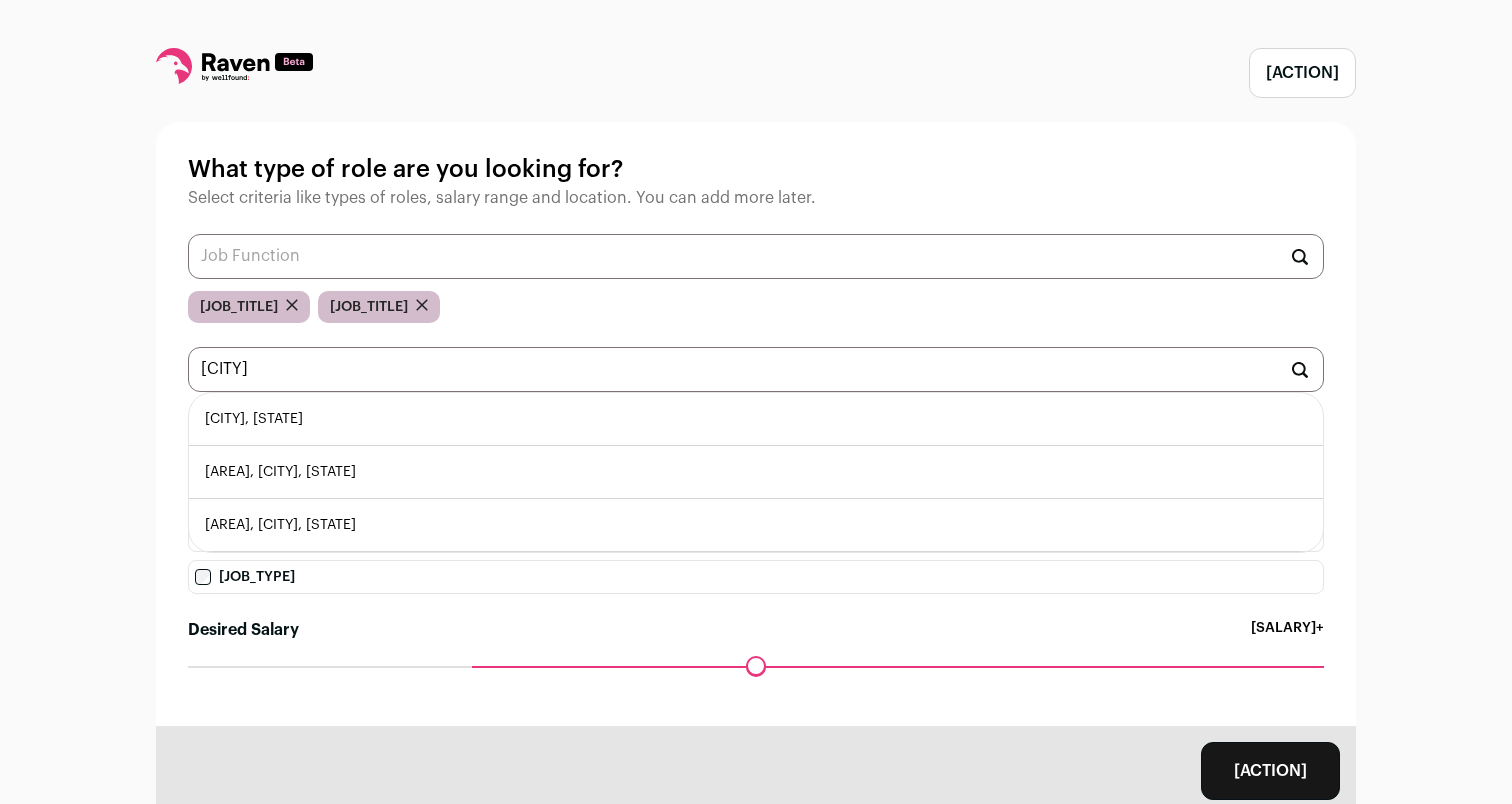 click on "Los Angeles, California 🇺🇸" at bounding box center [756, 419] 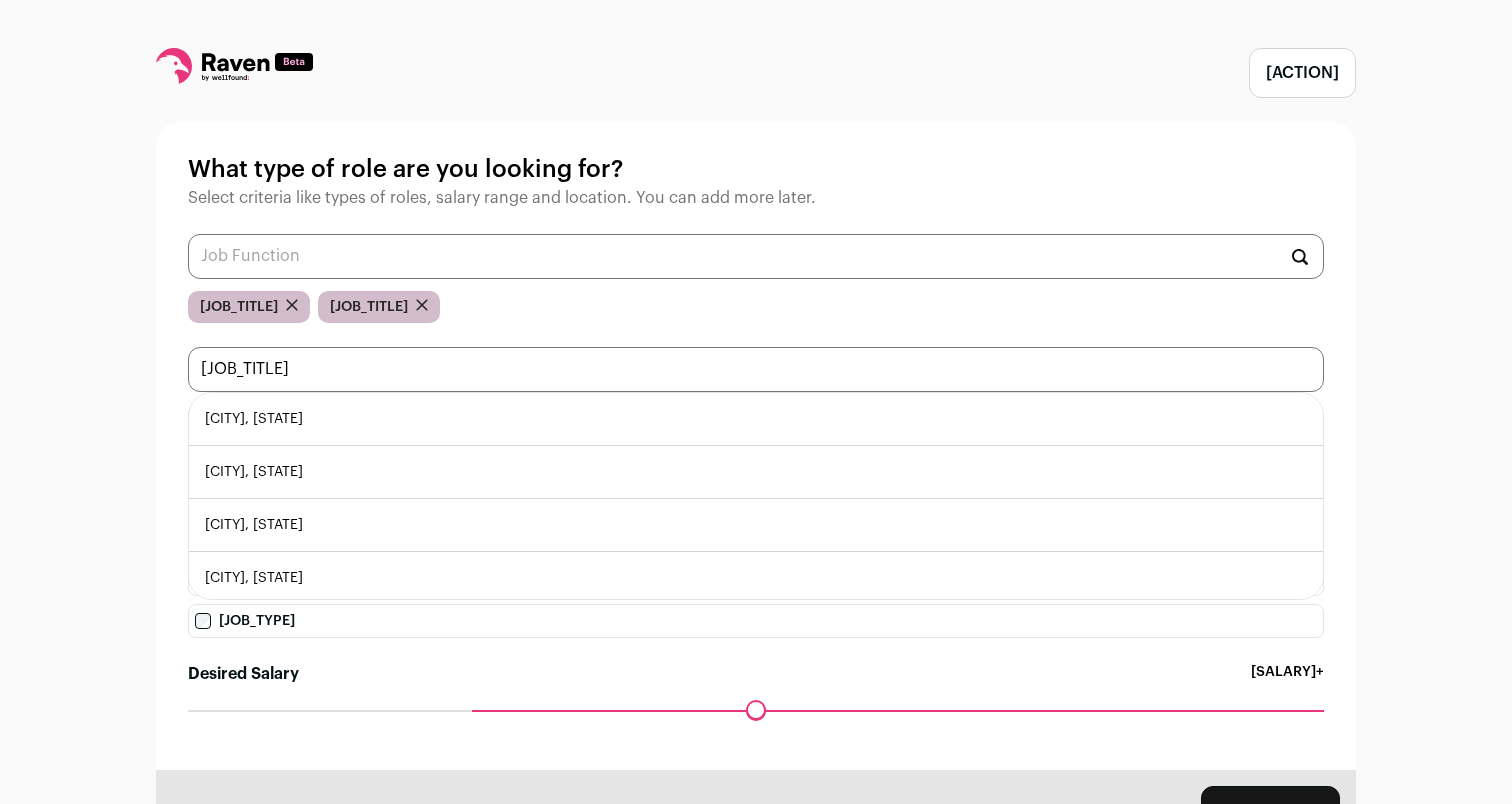 type on "culve" 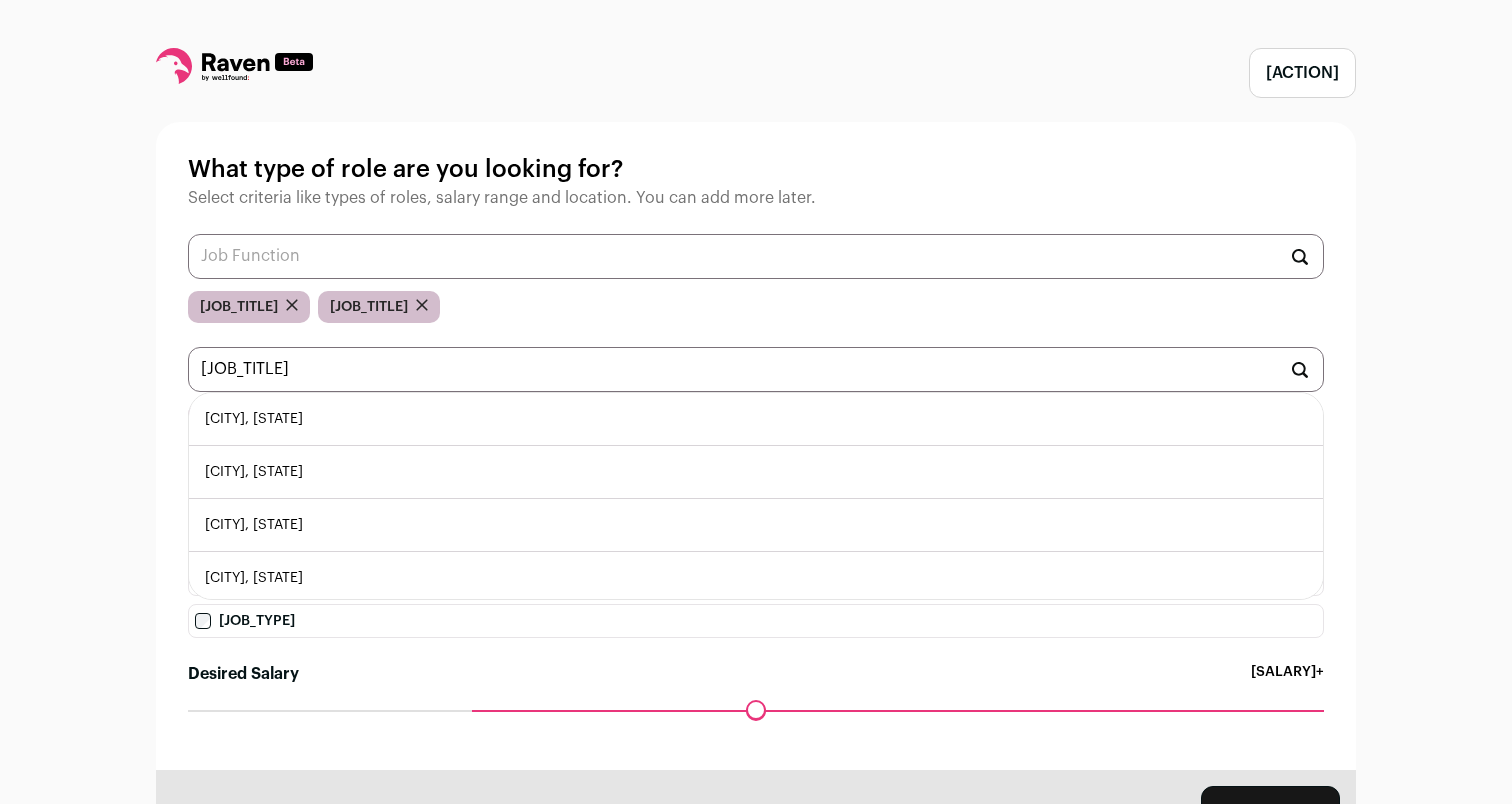 click on "Culver City, California 🇺🇸" at bounding box center (756, 419) 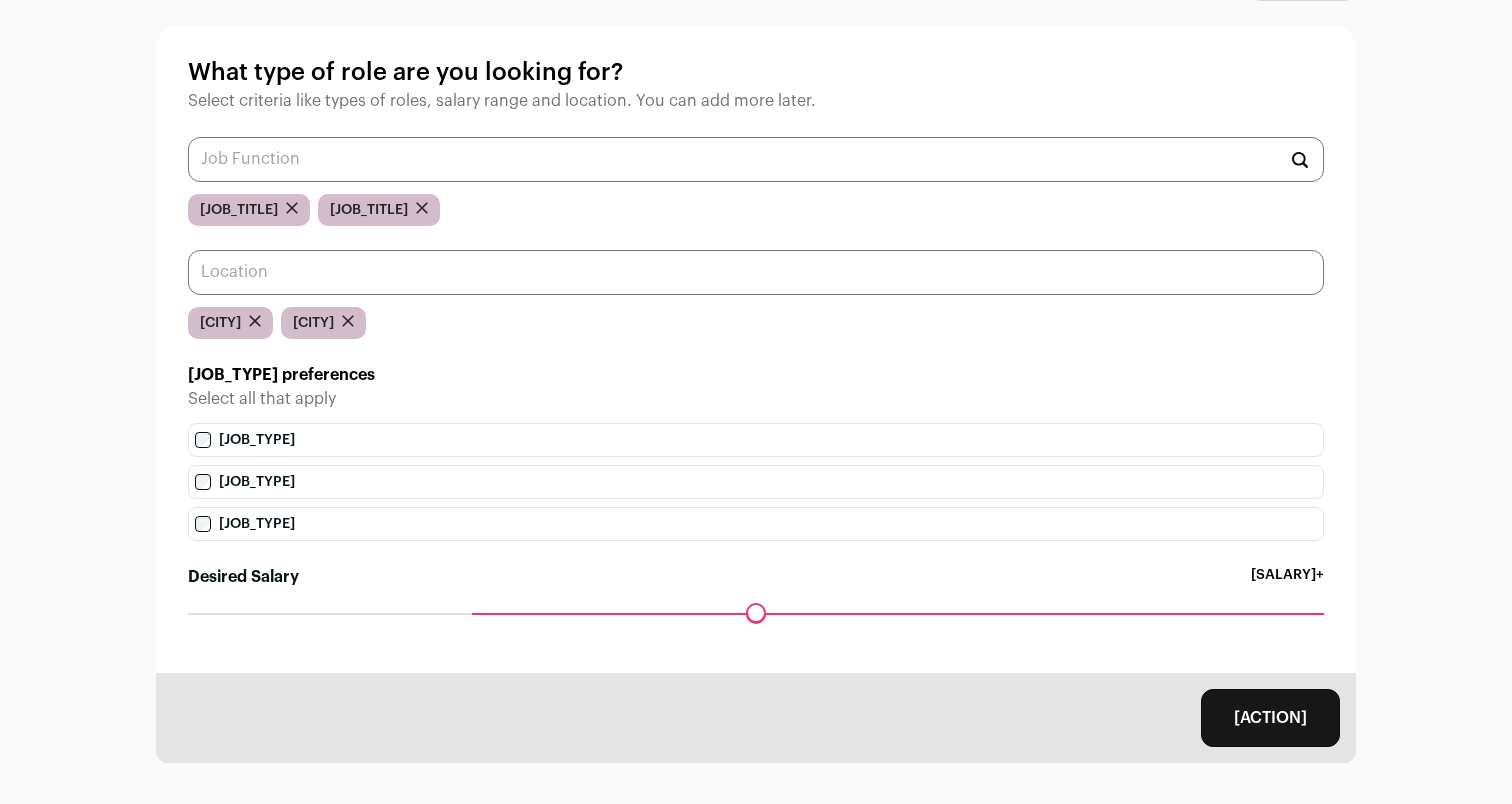scroll, scrollTop: 104, scrollLeft: 0, axis: vertical 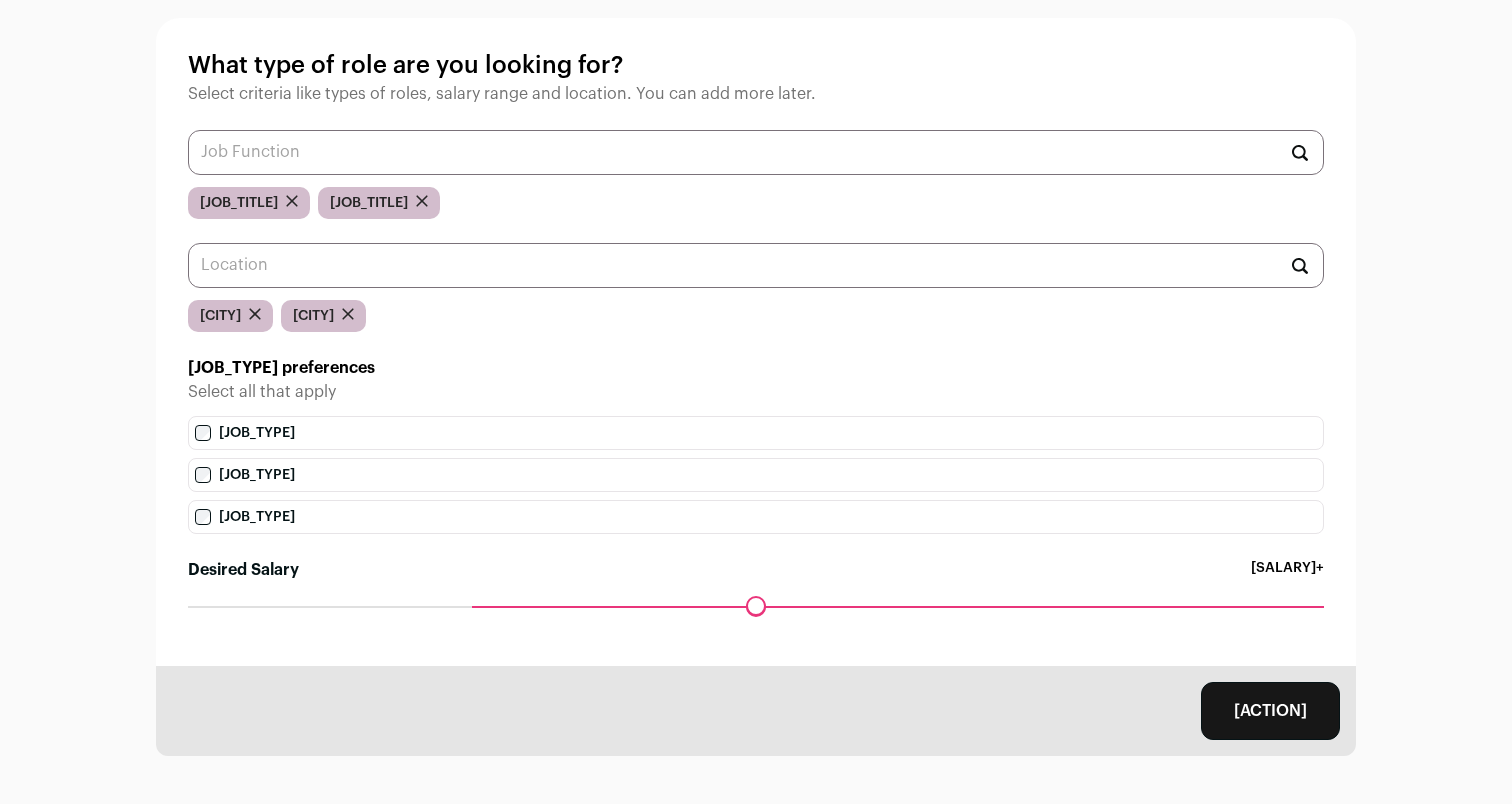 click on "Onsite" at bounding box center (756, 433) 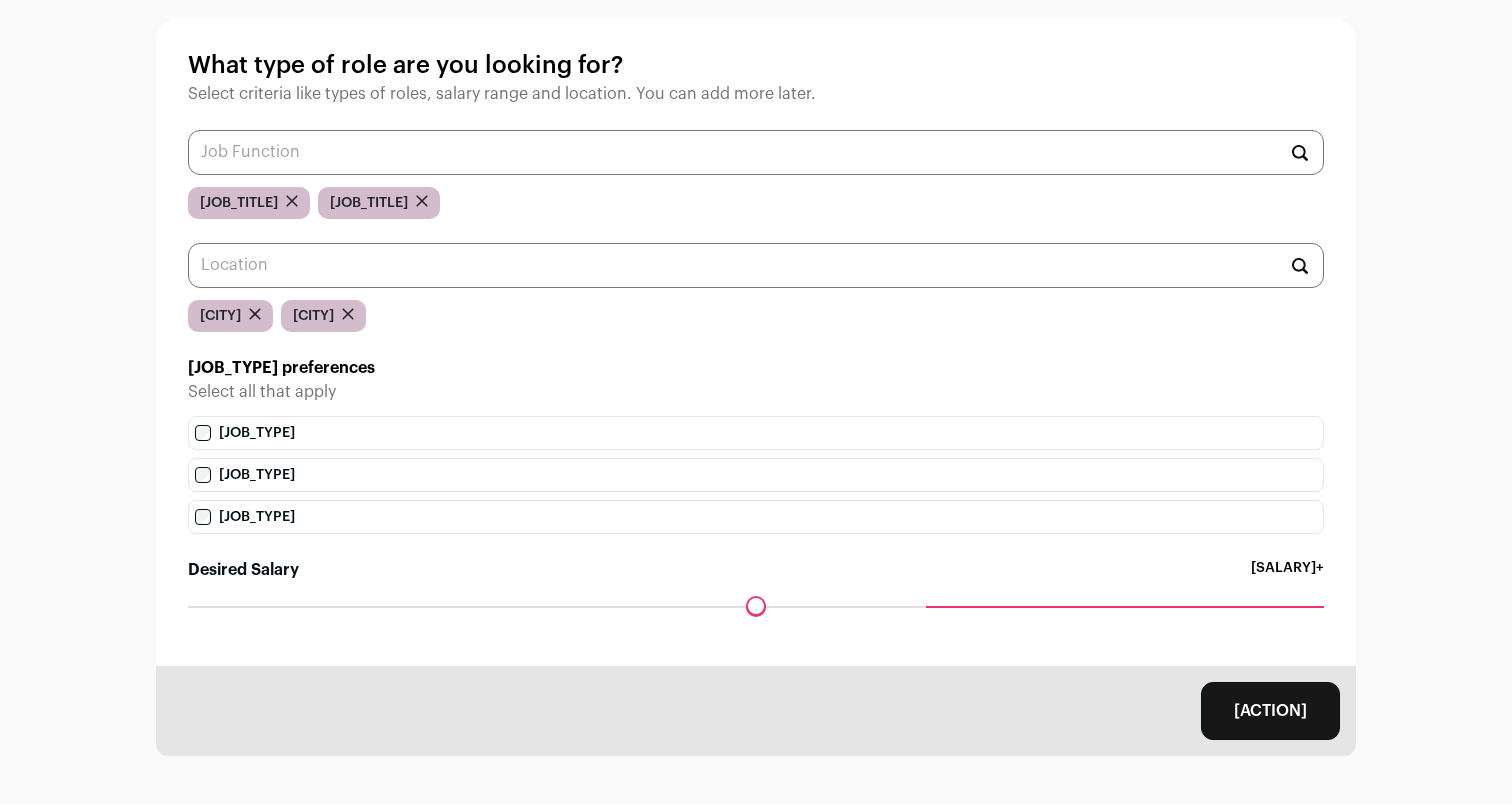 drag, startPoint x: 481, startPoint y: 602, endPoint x: 933, endPoint y: 619, distance: 452.31958 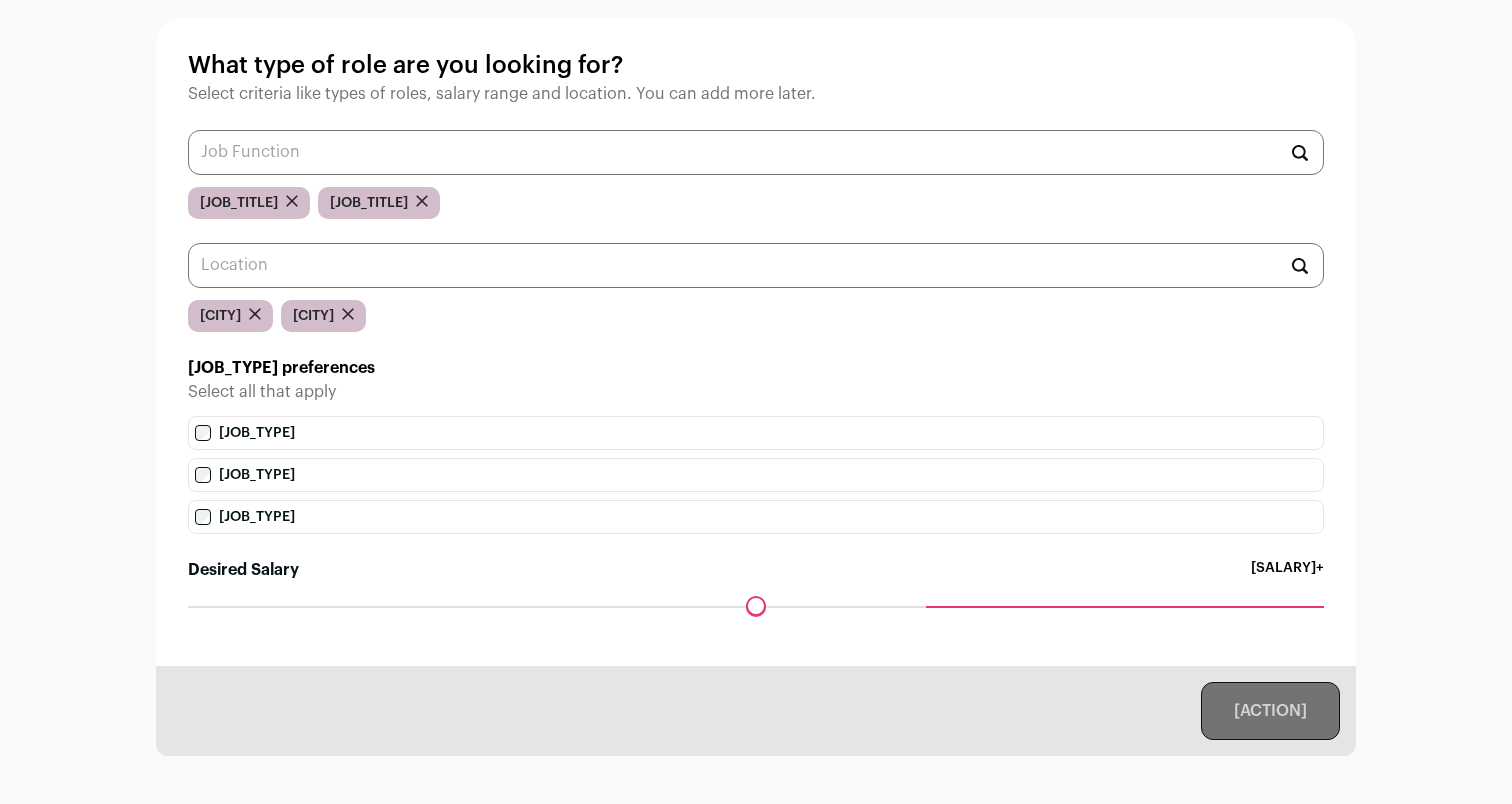 scroll, scrollTop: 0, scrollLeft: 0, axis: both 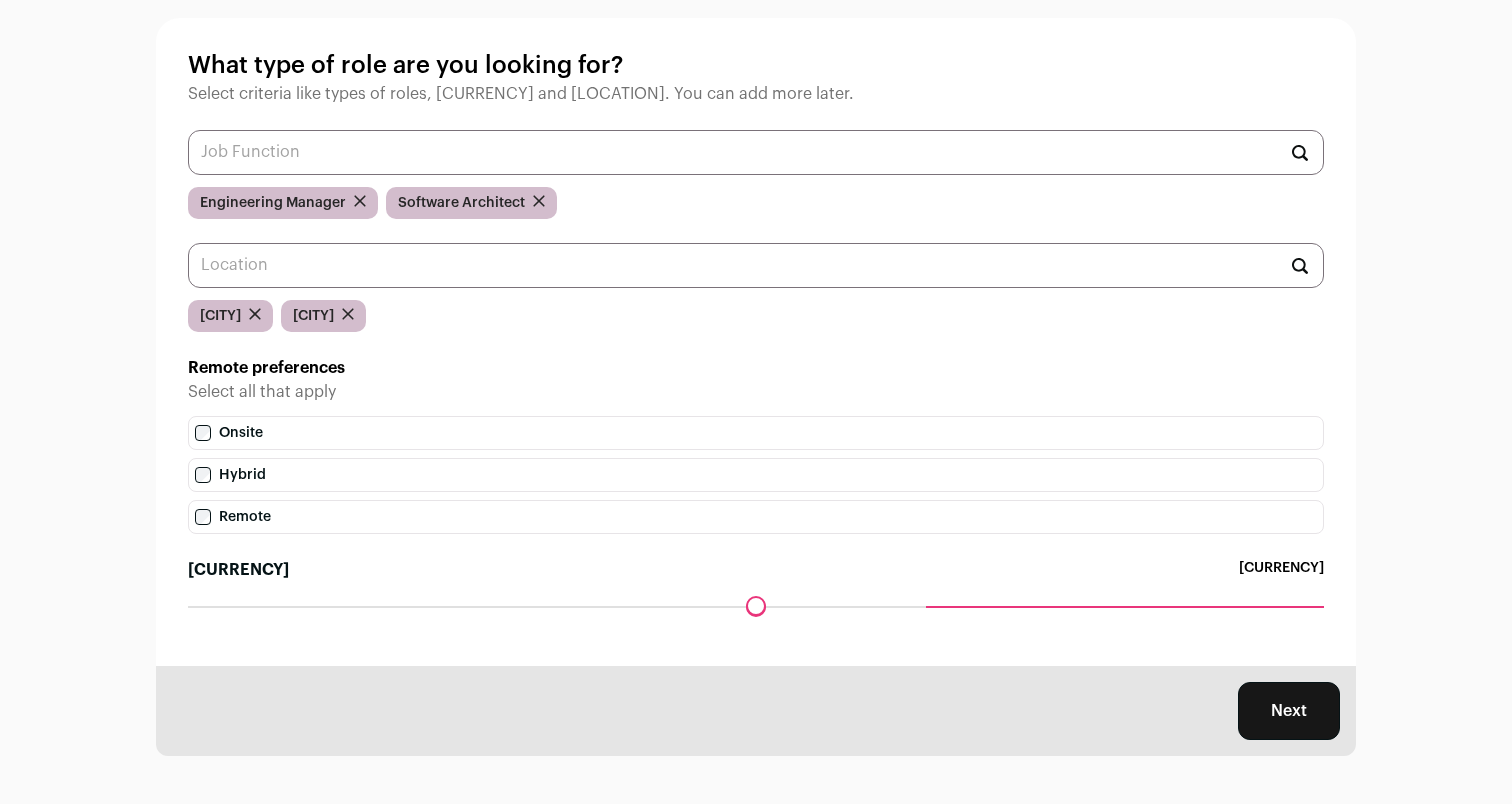 click on "Next" at bounding box center [1289, 711] 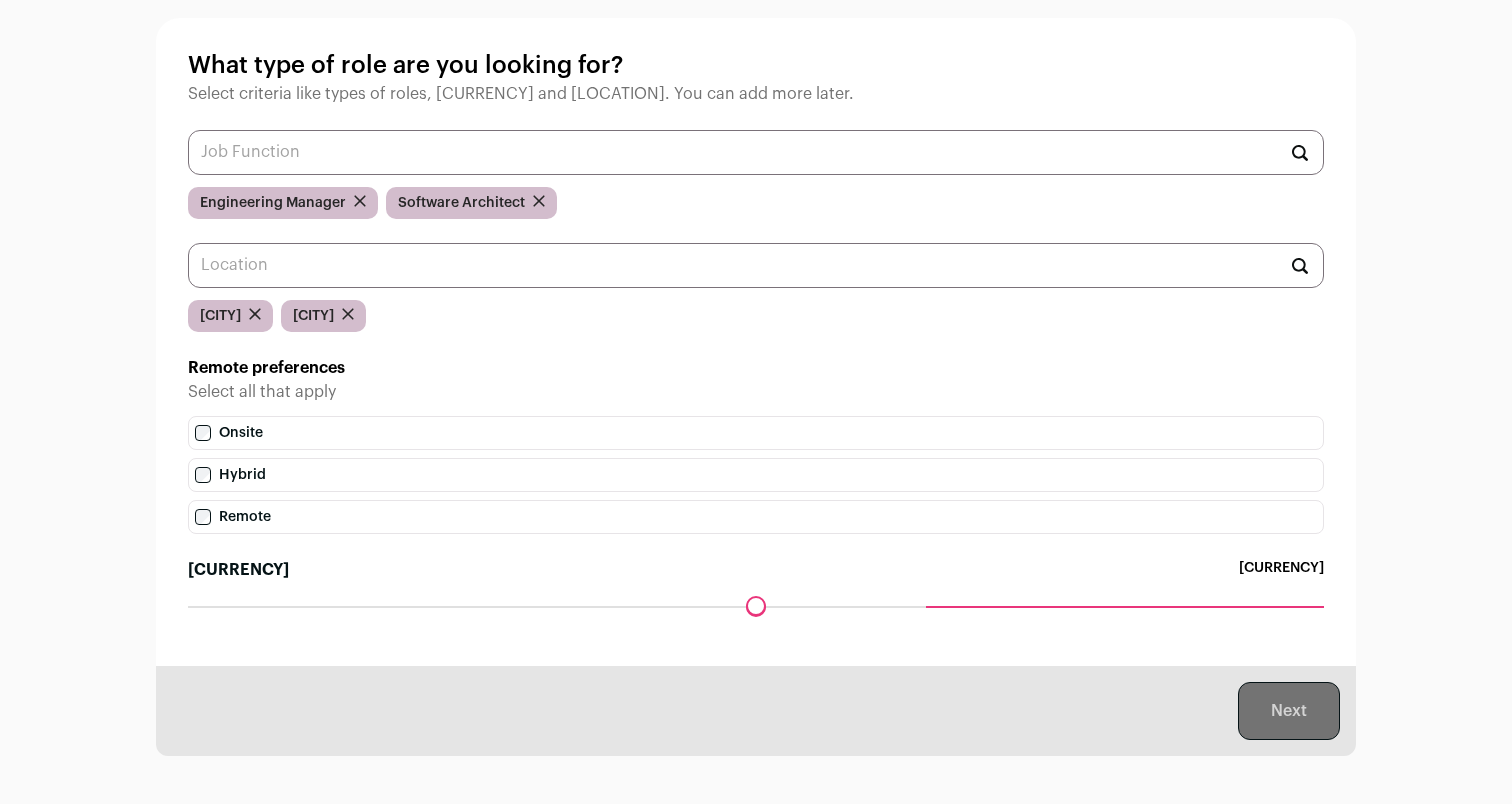 scroll, scrollTop: 0, scrollLeft: 0, axis: both 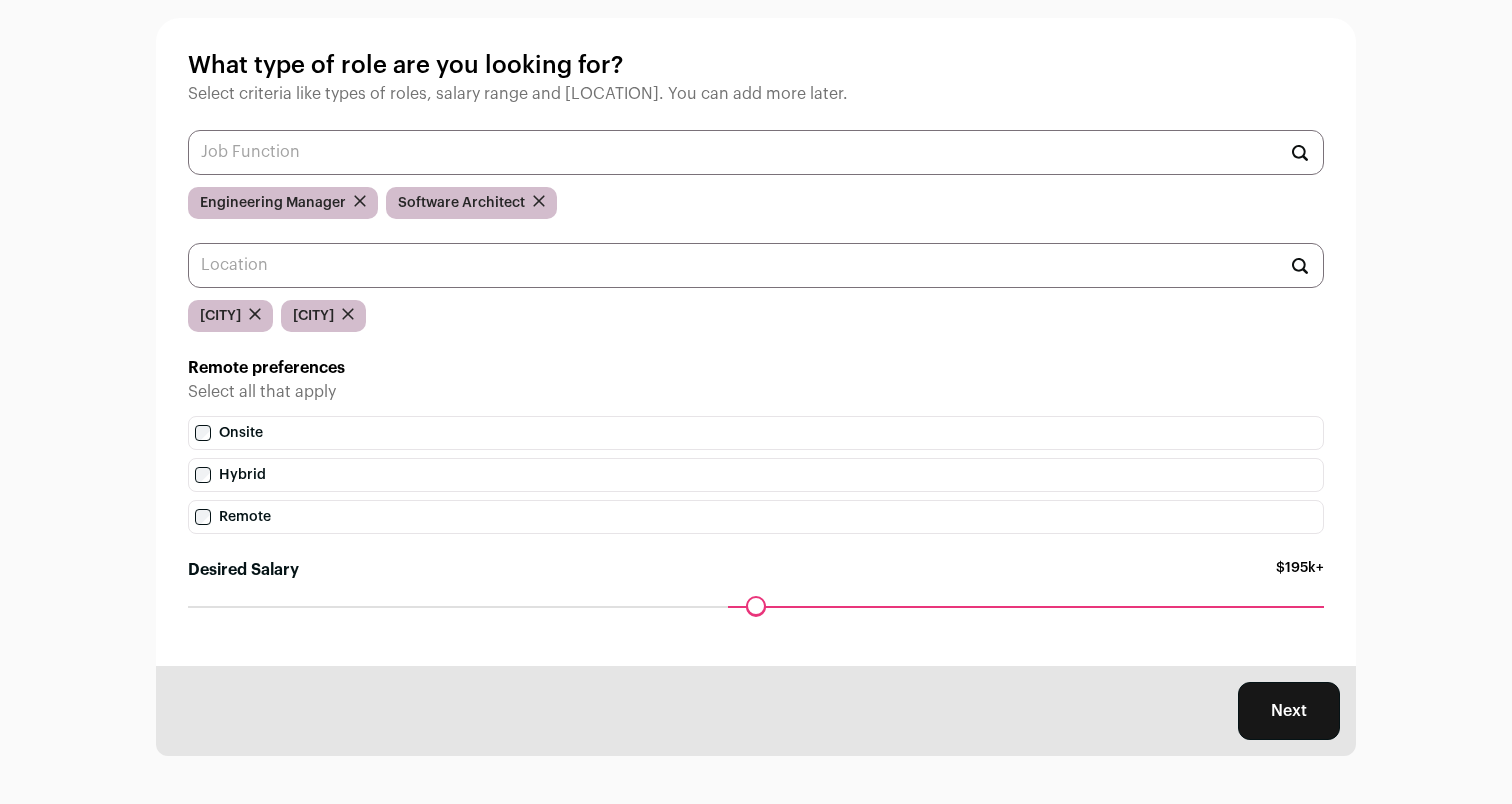 drag, startPoint x: 882, startPoint y: 605, endPoint x: 729, endPoint y: 604, distance: 153.00327 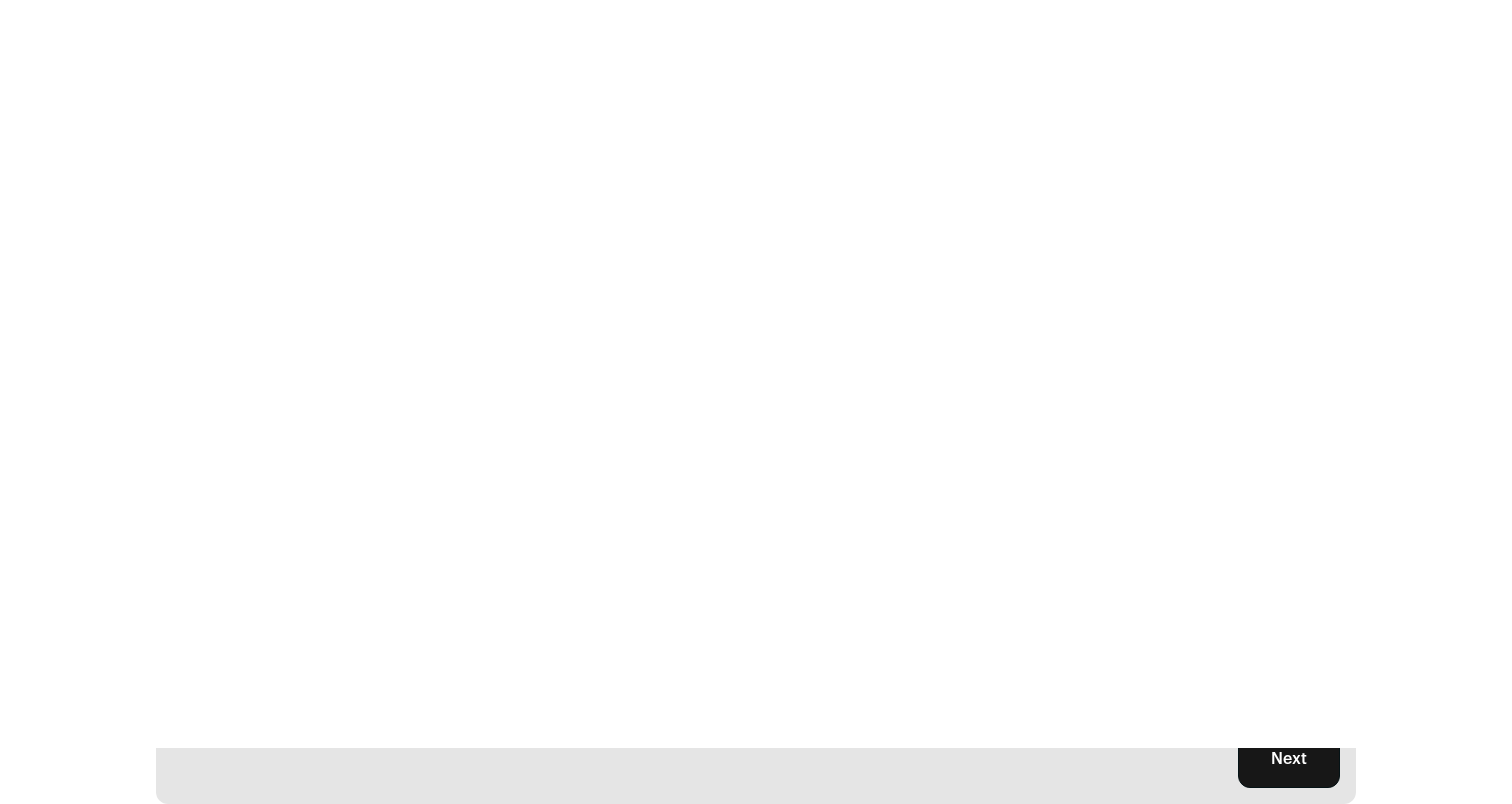 scroll, scrollTop: 0, scrollLeft: 0, axis: both 